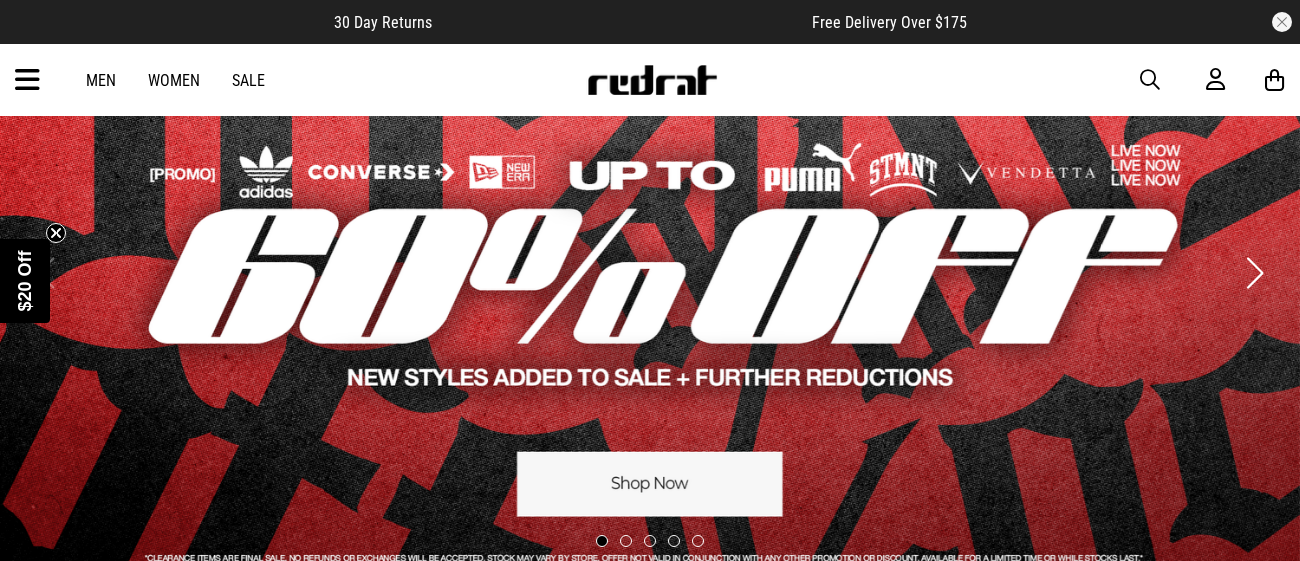 scroll, scrollTop: 79, scrollLeft: 0, axis: vertical 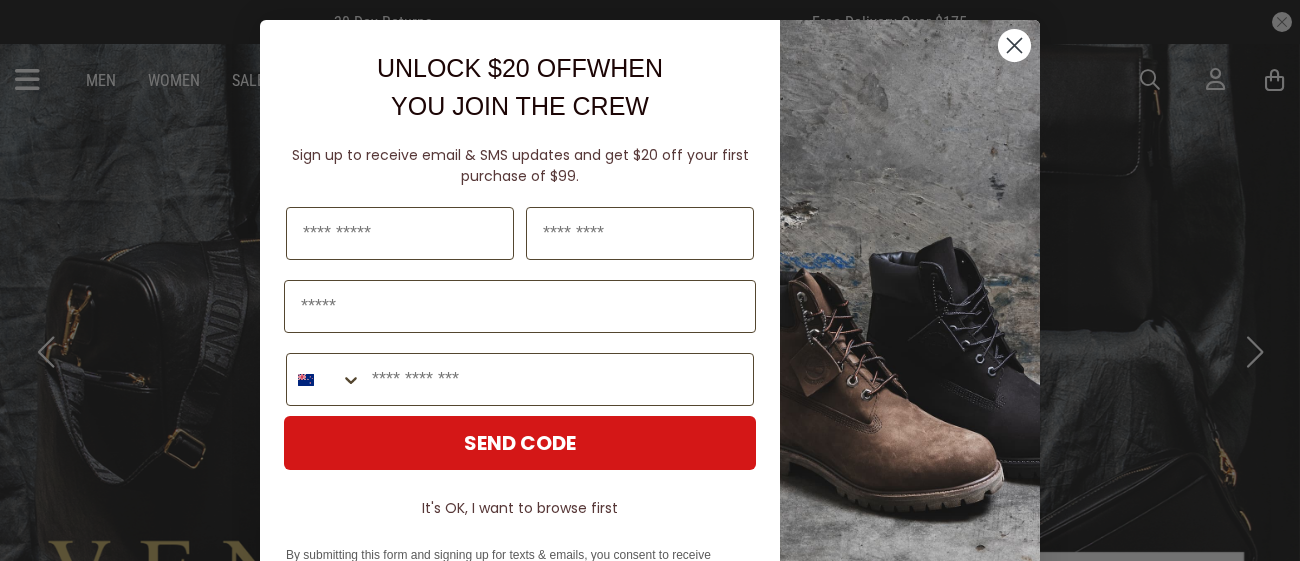 click 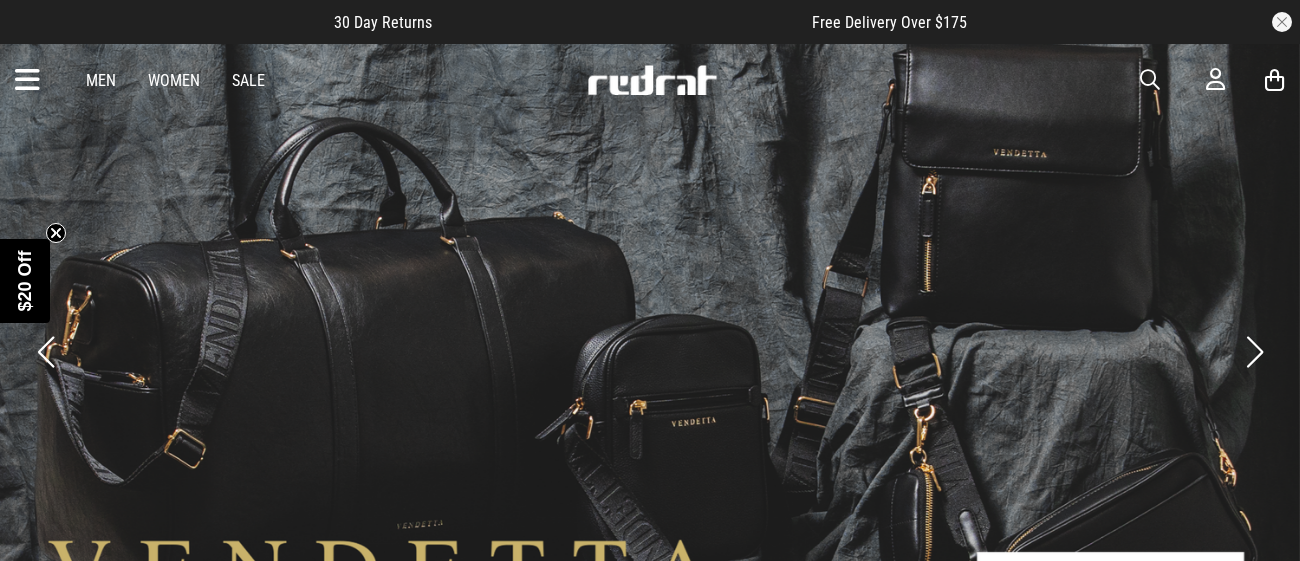 click at bounding box center [1150, 80] 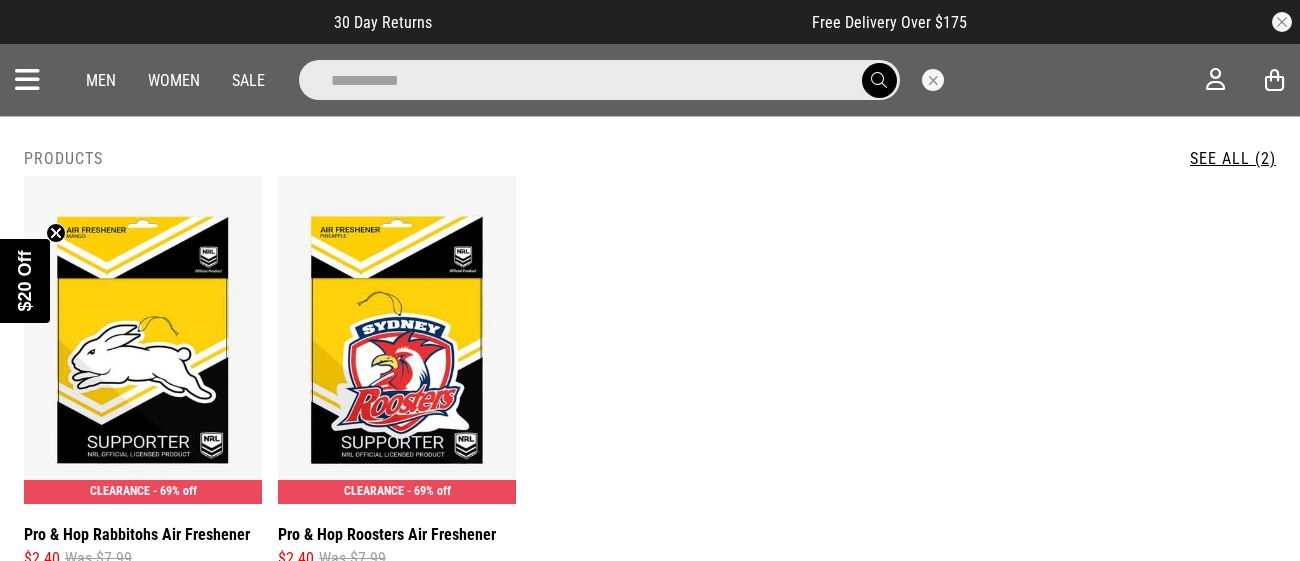 type on "**********" 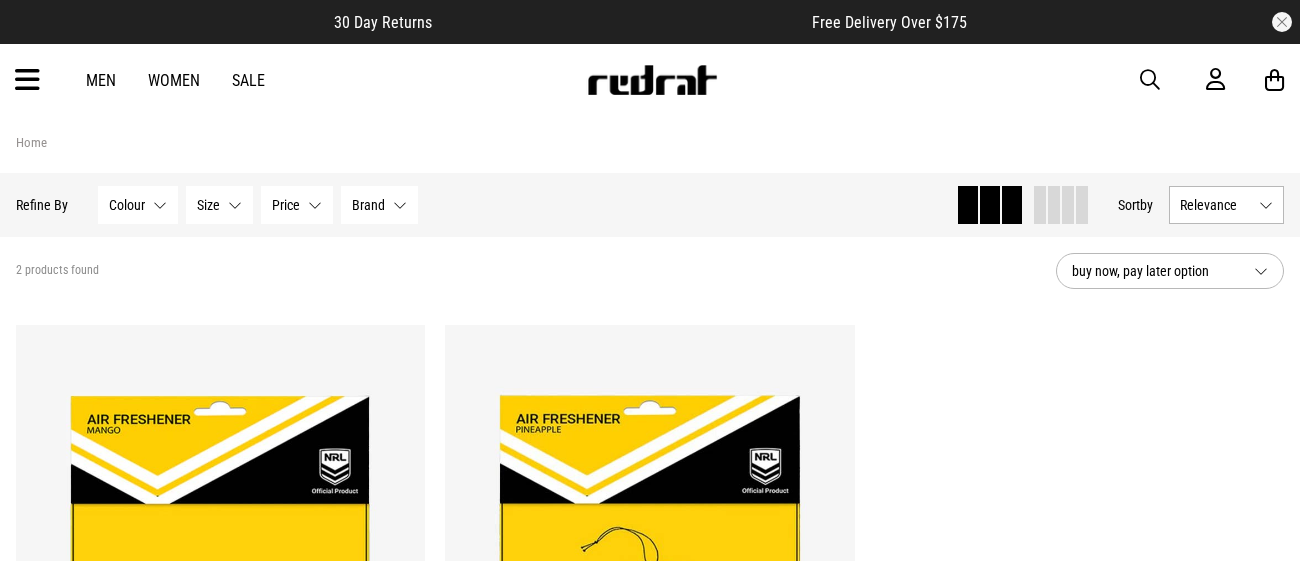 scroll, scrollTop: 0, scrollLeft: 0, axis: both 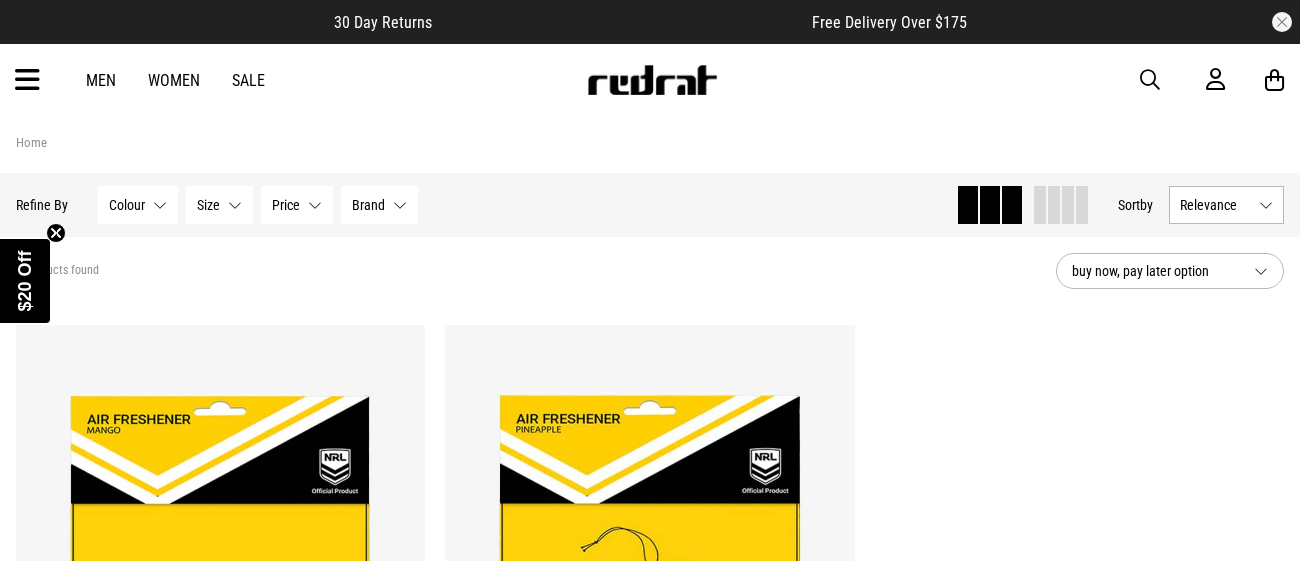 click at bounding box center [1150, 80] 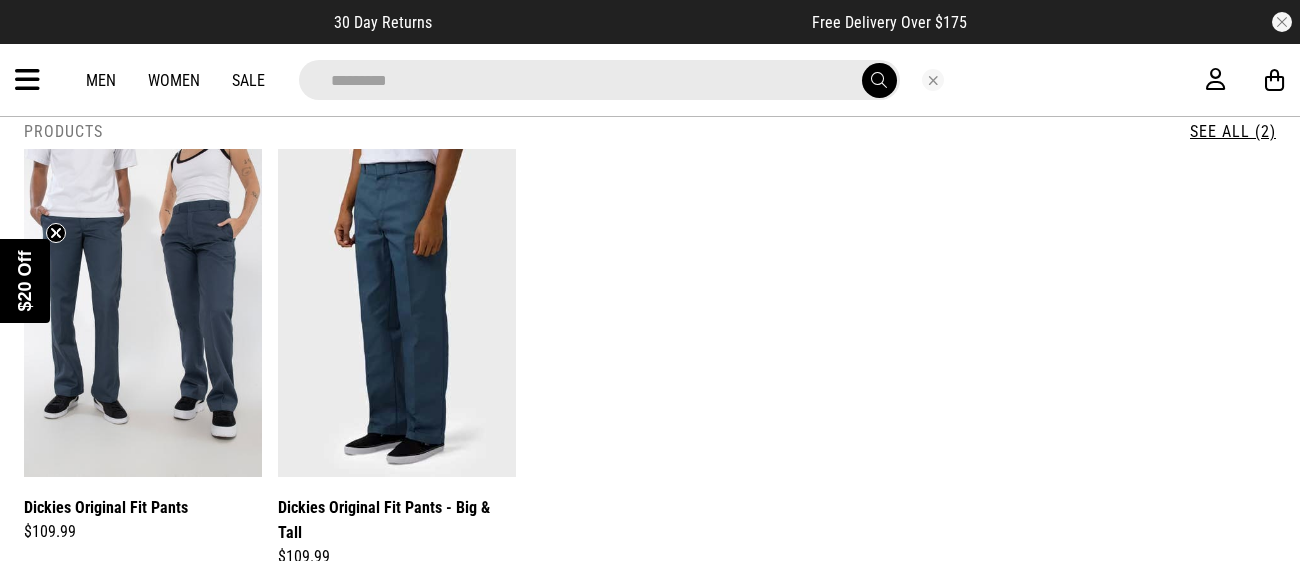 scroll, scrollTop: 0, scrollLeft: 0, axis: both 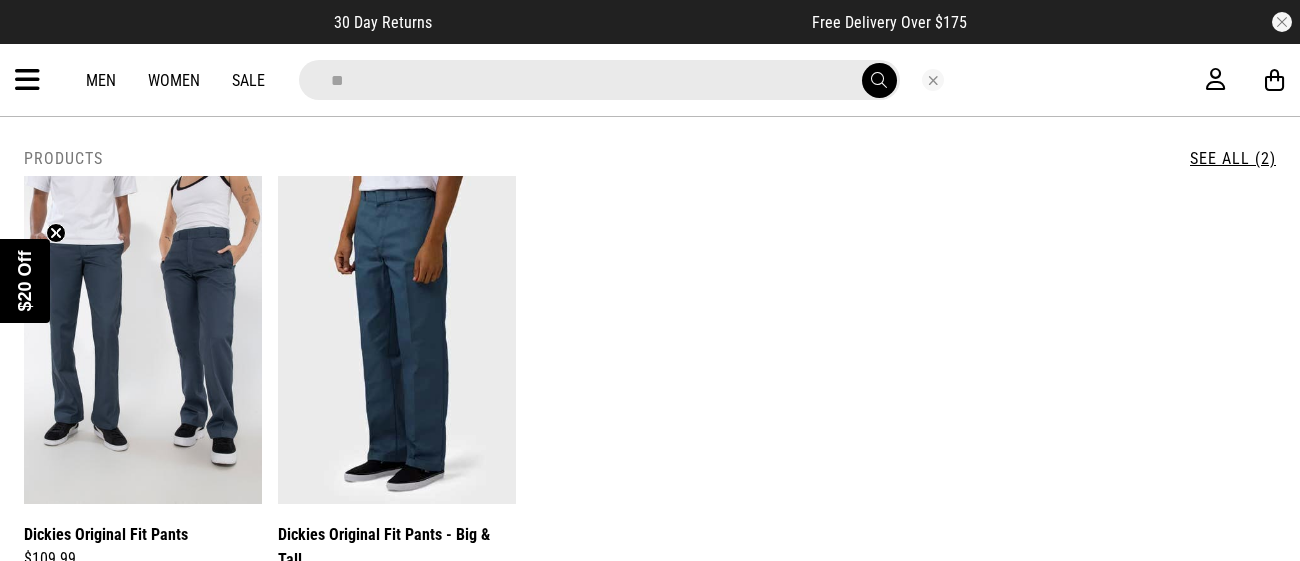 type on "*" 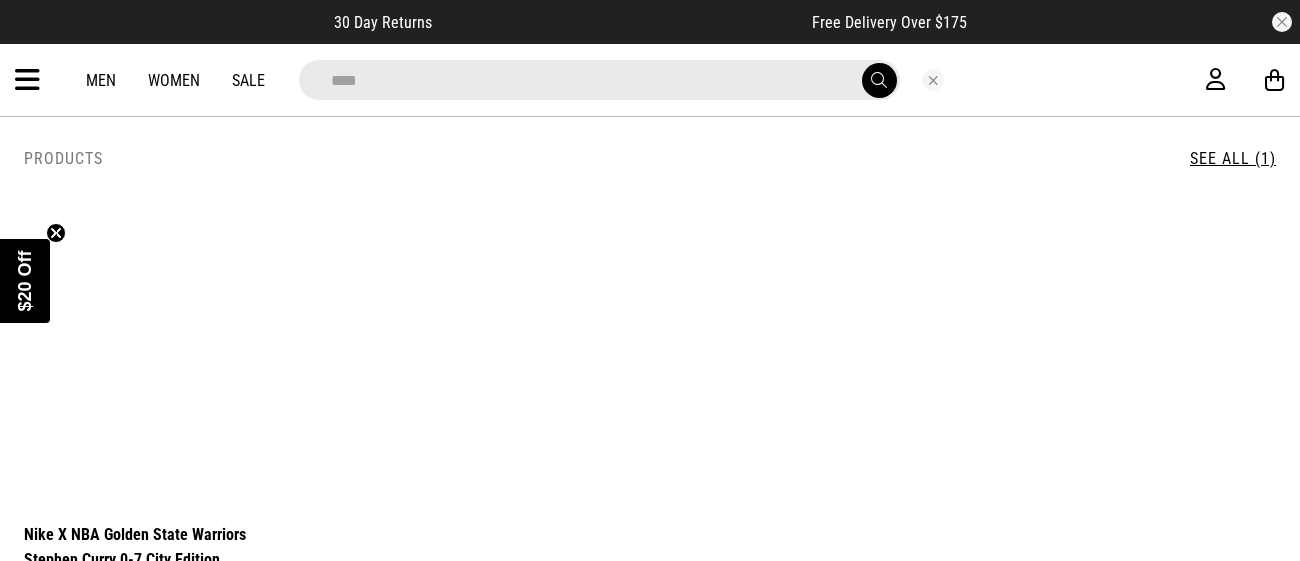type on "****" 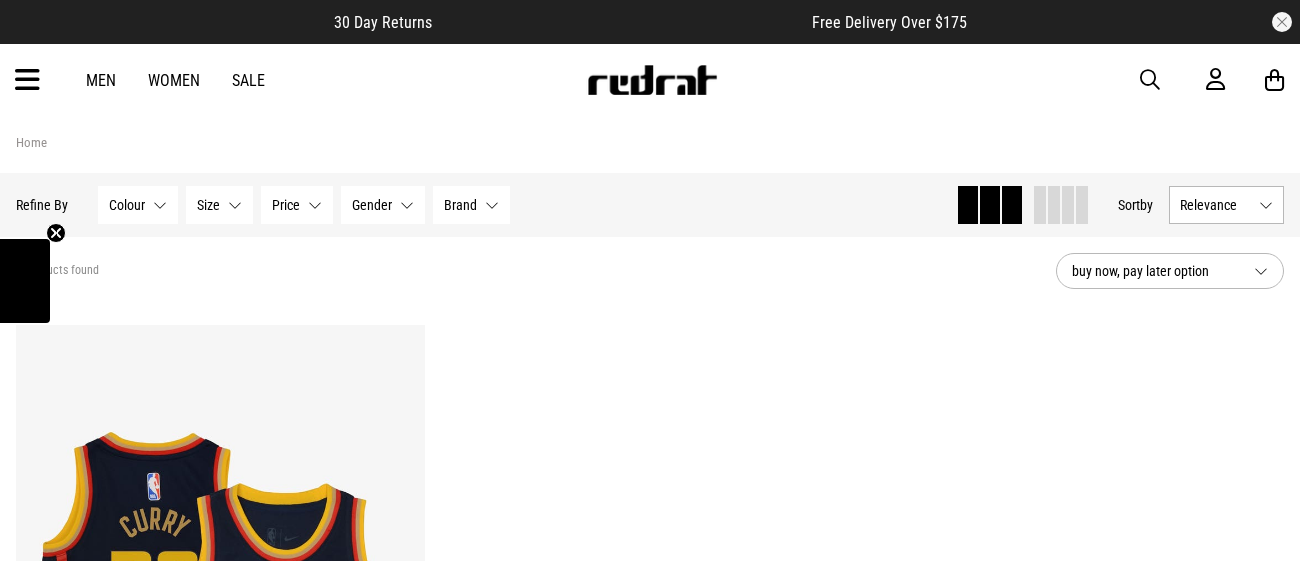 scroll, scrollTop: 0, scrollLeft: 0, axis: both 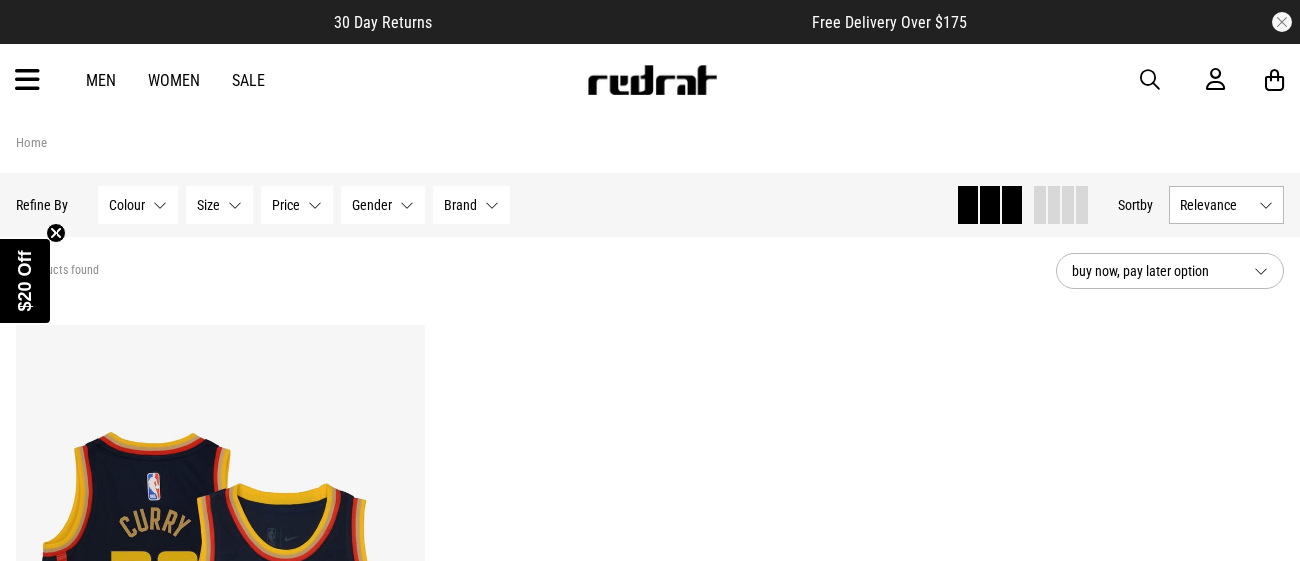click on "Men" at bounding box center [101, 80] 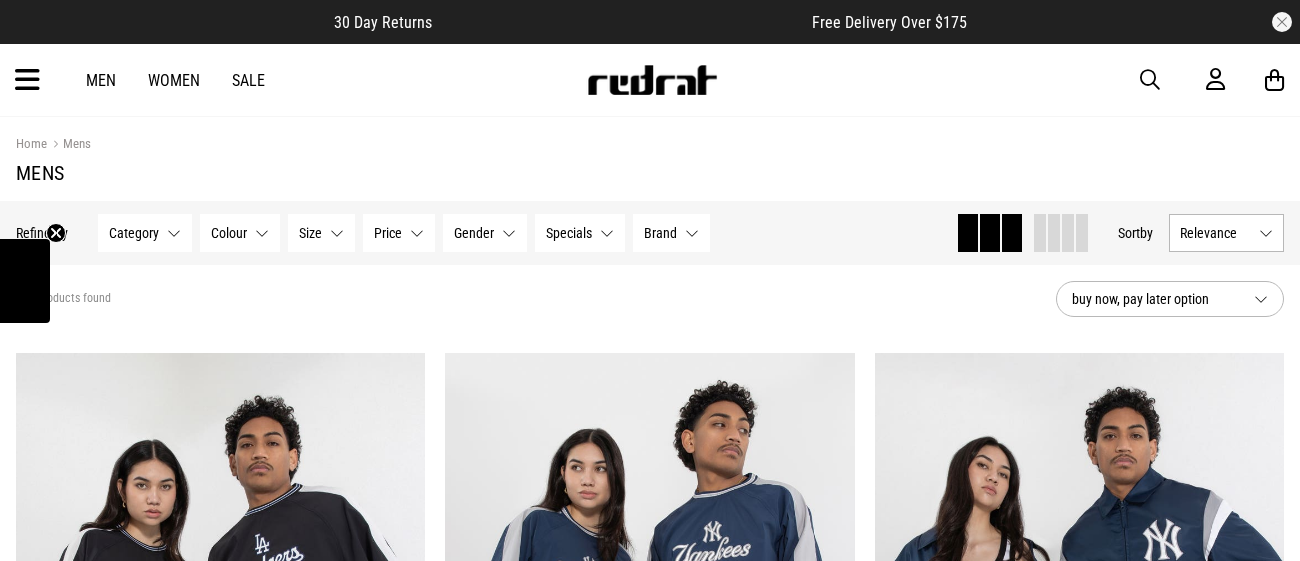 scroll, scrollTop: 0, scrollLeft: 0, axis: both 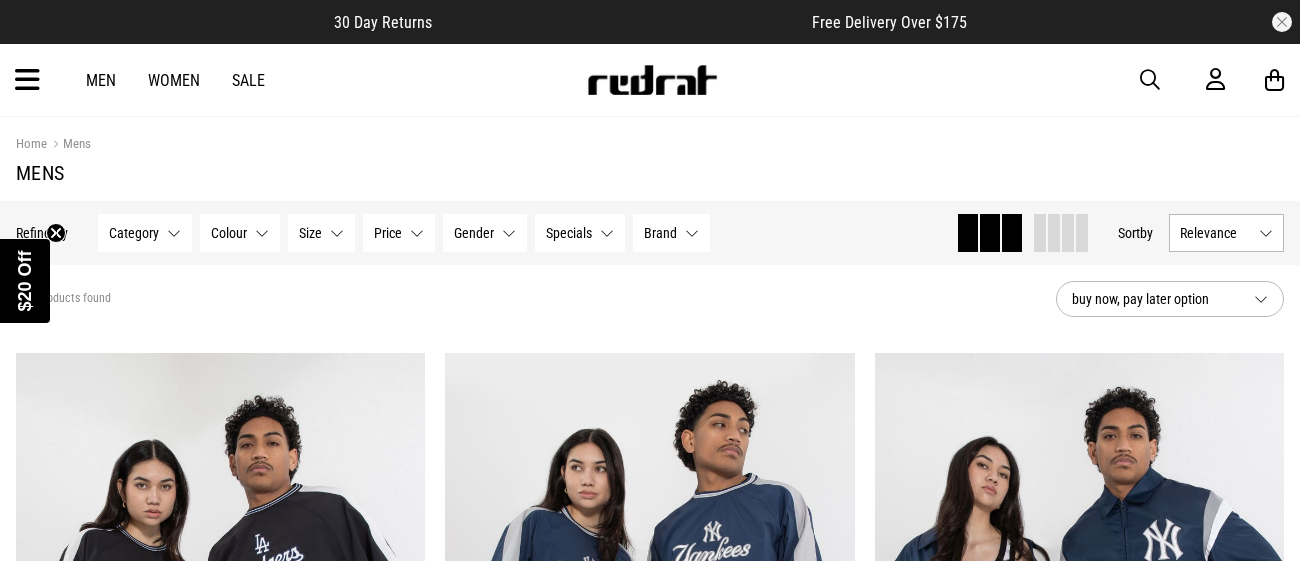 click 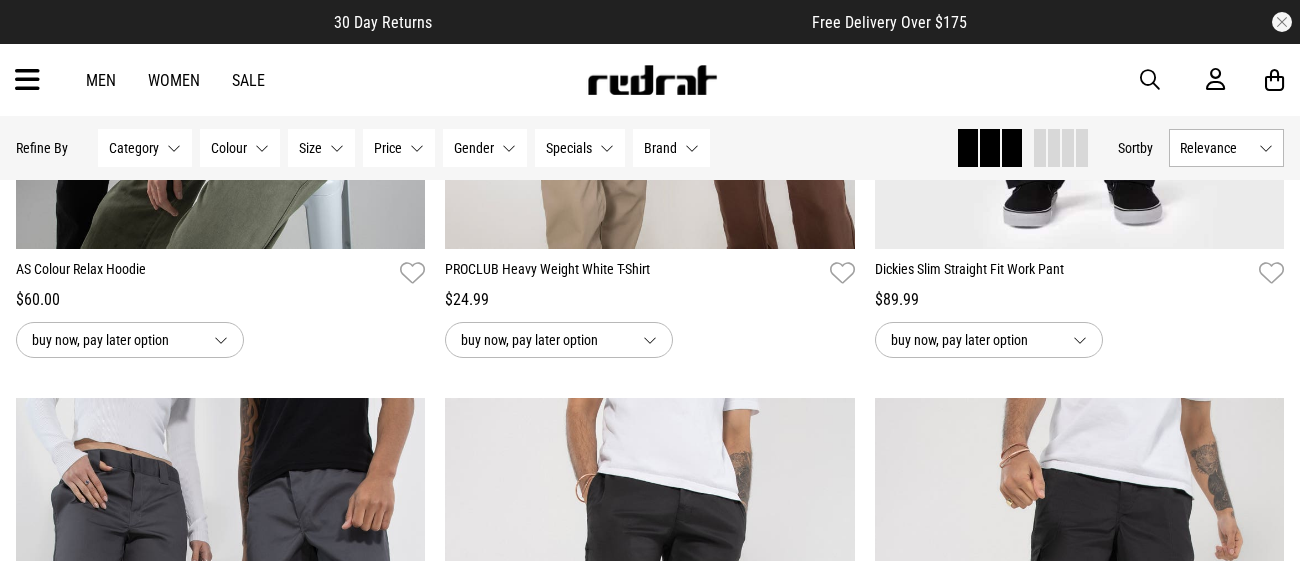 scroll, scrollTop: 2841, scrollLeft: 0, axis: vertical 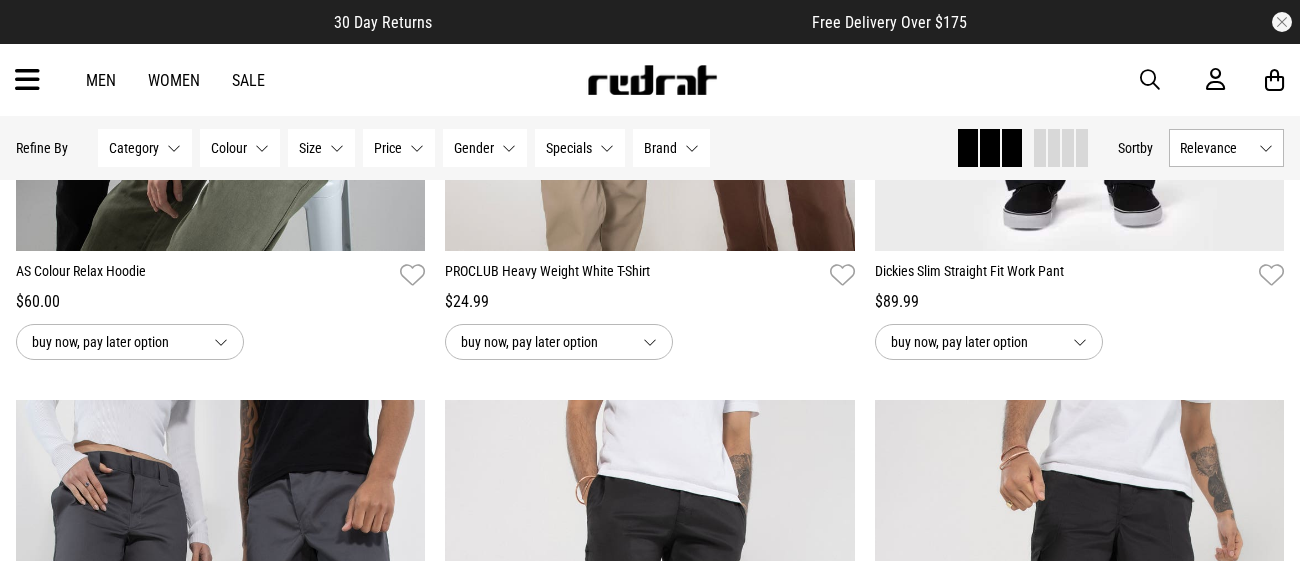 click on "Men" at bounding box center (101, 80) 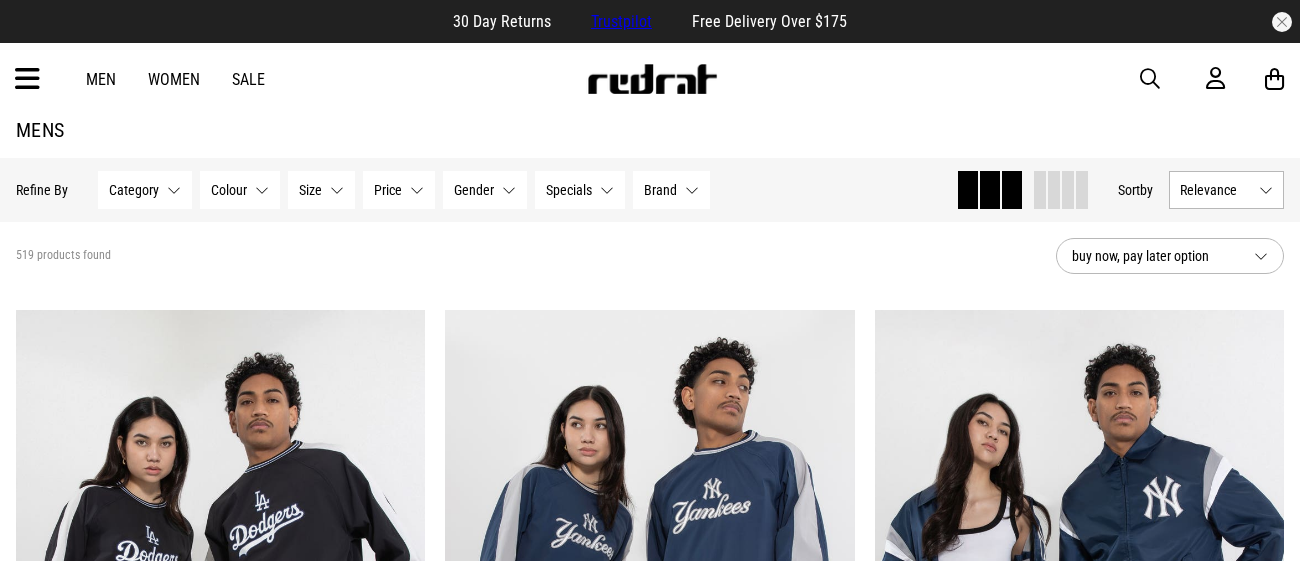 scroll, scrollTop: 0, scrollLeft: 0, axis: both 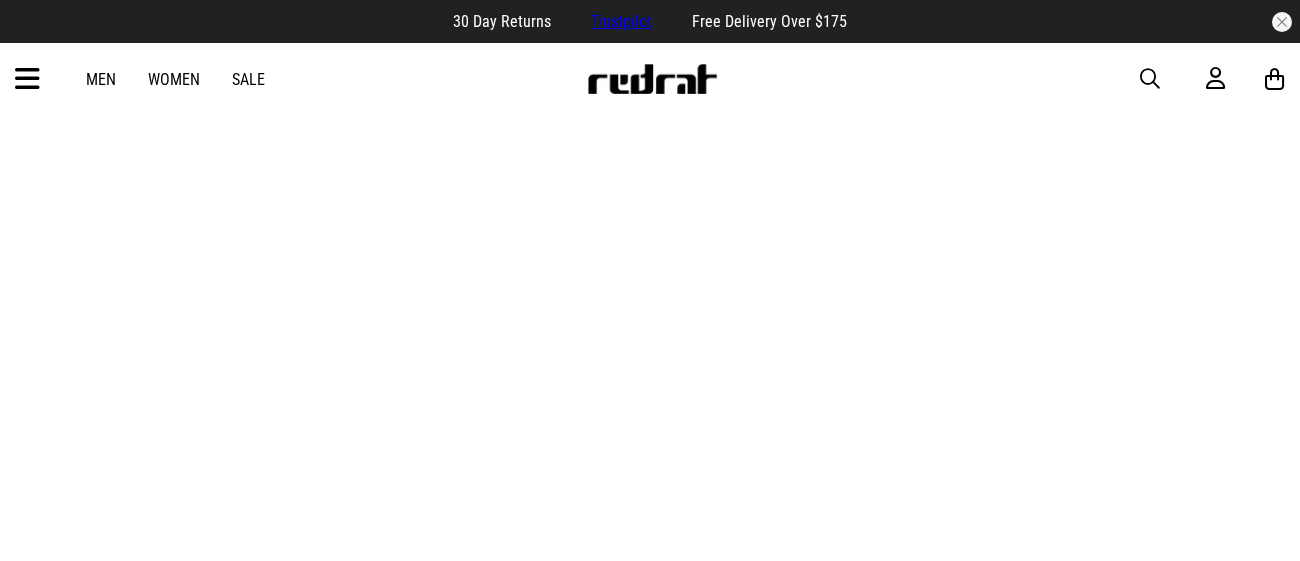 click at bounding box center (27, 79) 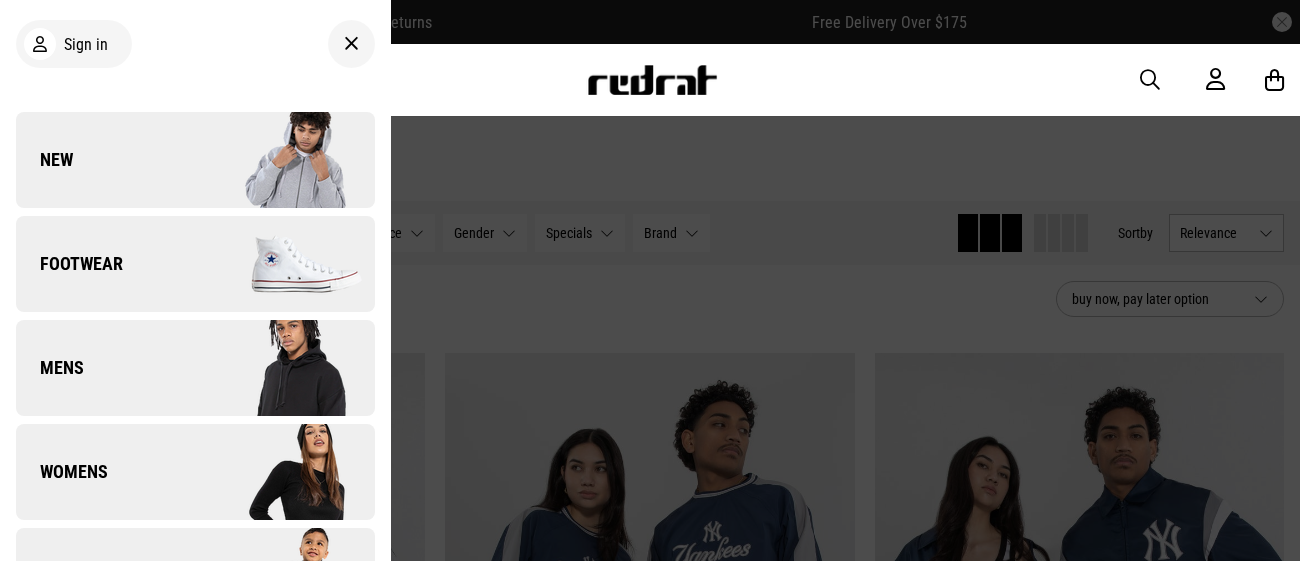 scroll, scrollTop: 0, scrollLeft: 0, axis: both 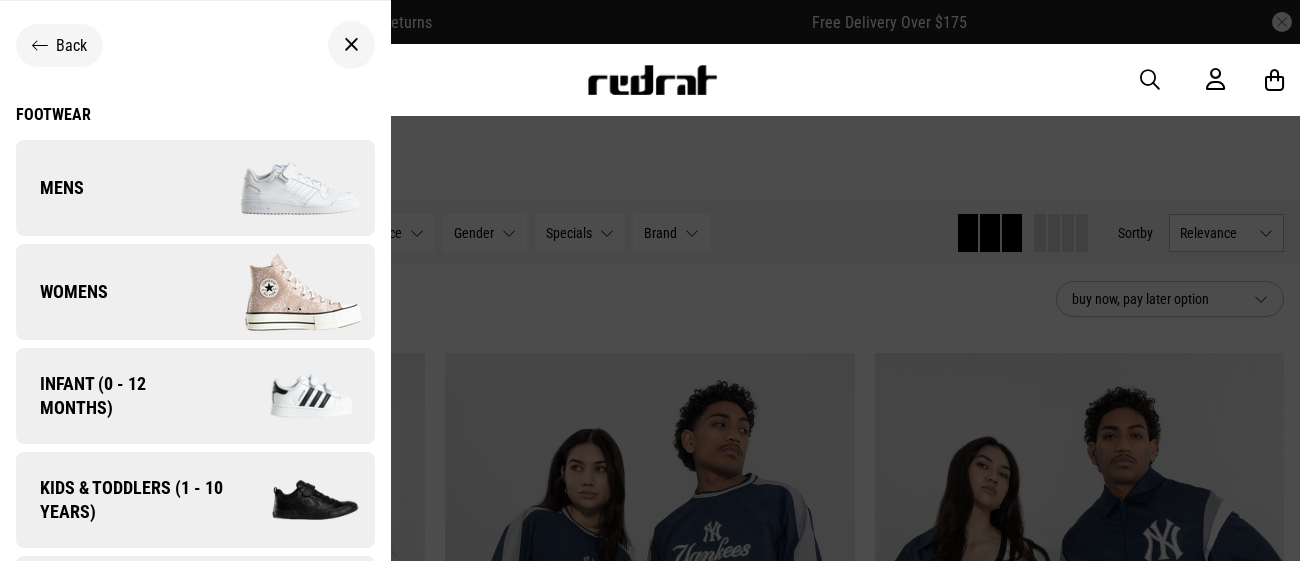 click on "Womens" at bounding box center (195, 292) 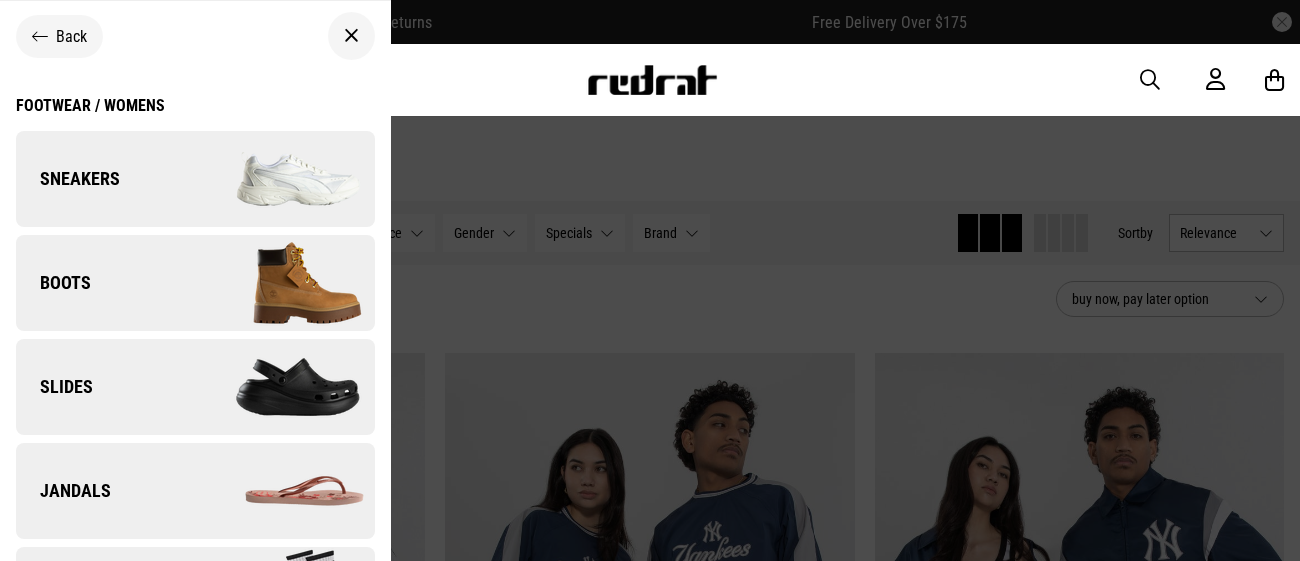 scroll, scrollTop: 8, scrollLeft: 0, axis: vertical 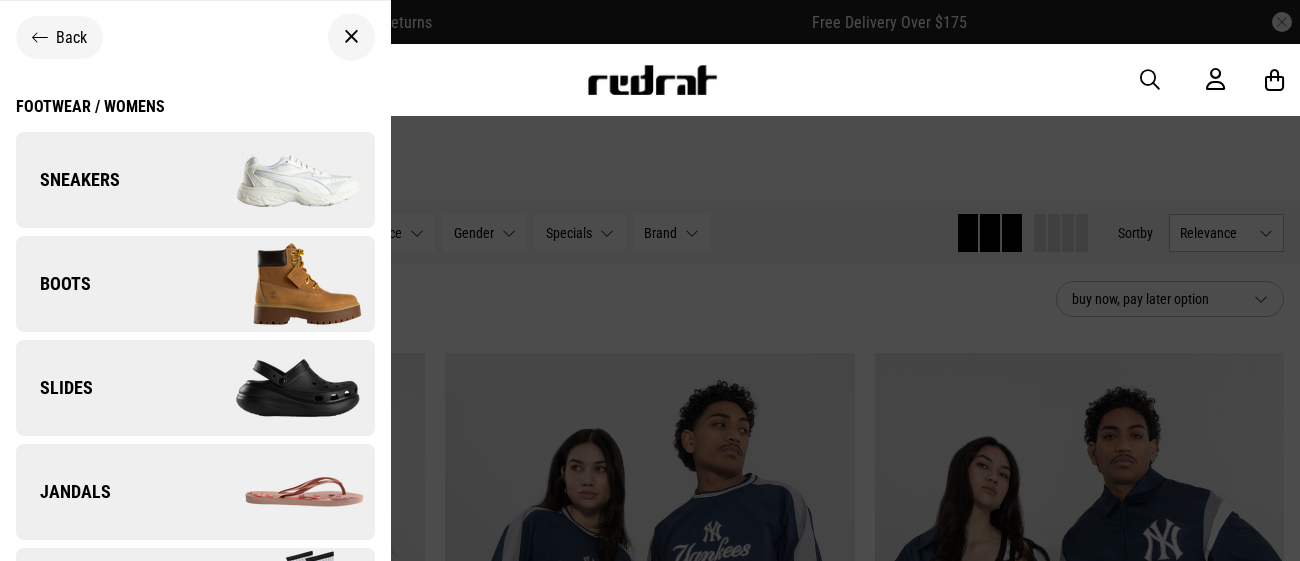 click on "Sneakers" at bounding box center (68, 180) 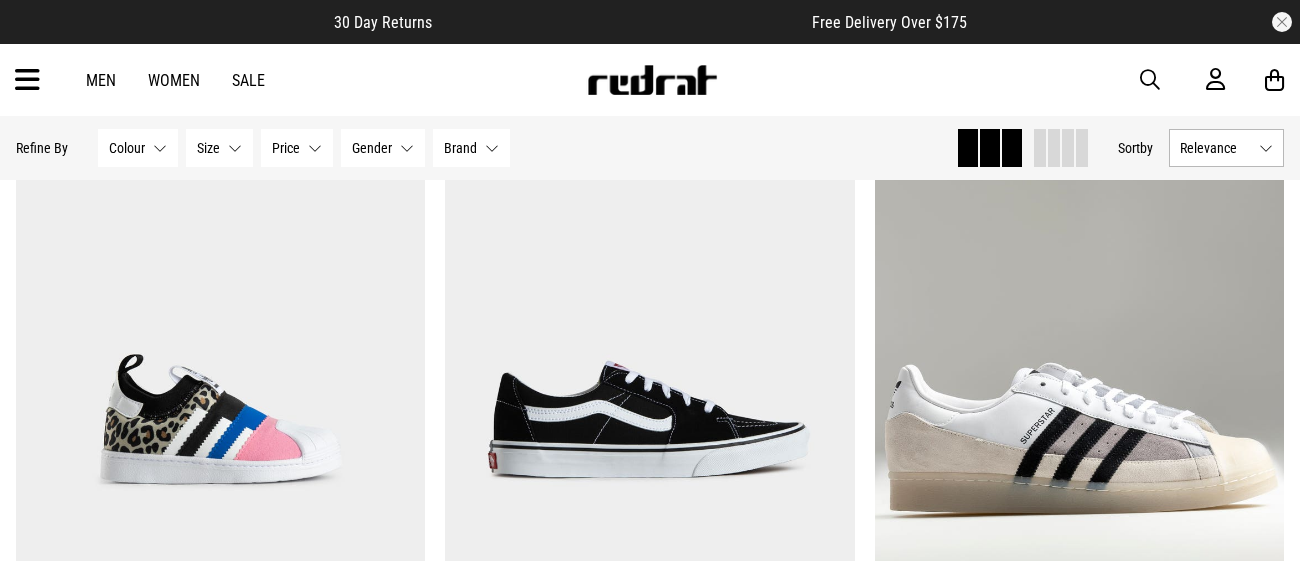 scroll, scrollTop: 312, scrollLeft: 0, axis: vertical 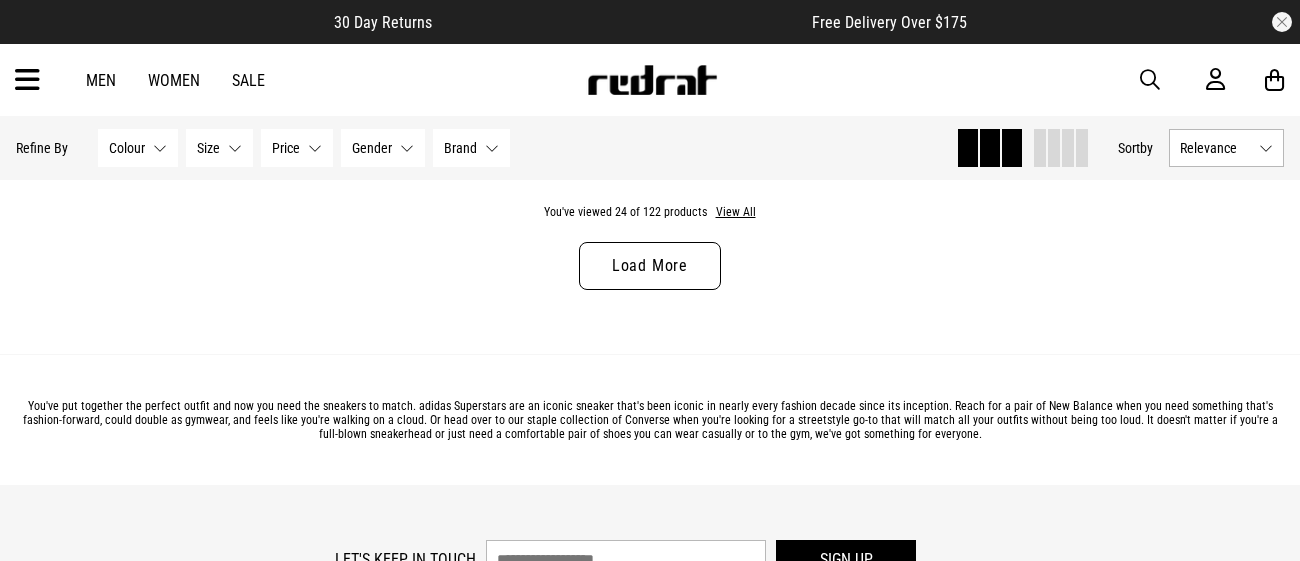click on "Load More" at bounding box center (650, 266) 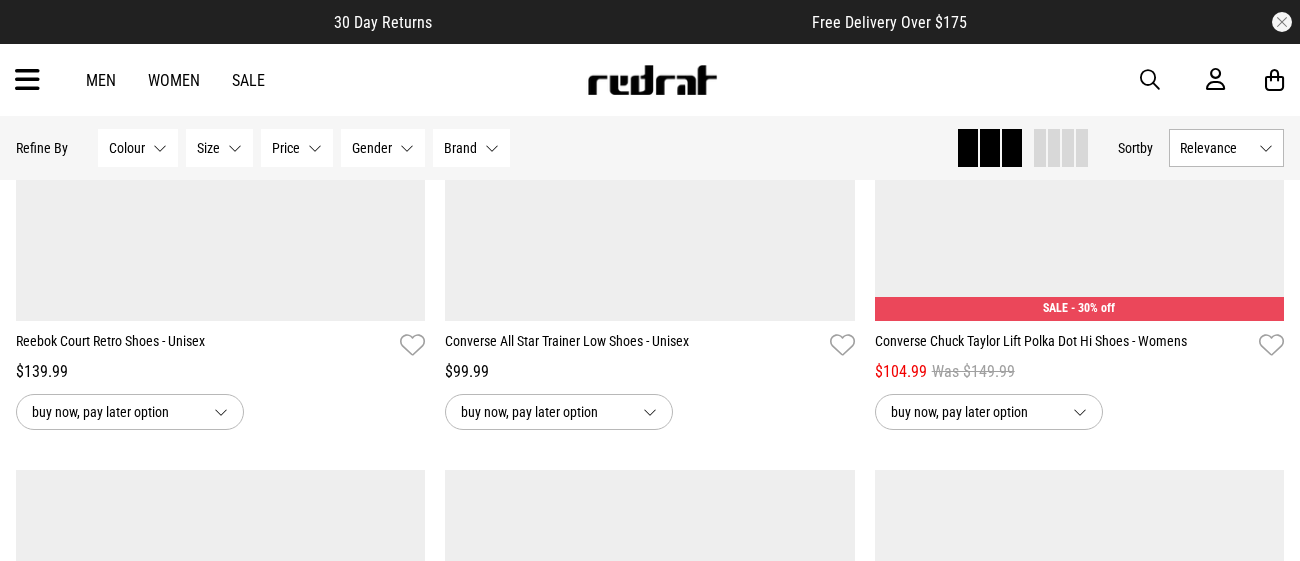 scroll, scrollTop: 7827, scrollLeft: 0, axis: vertical 